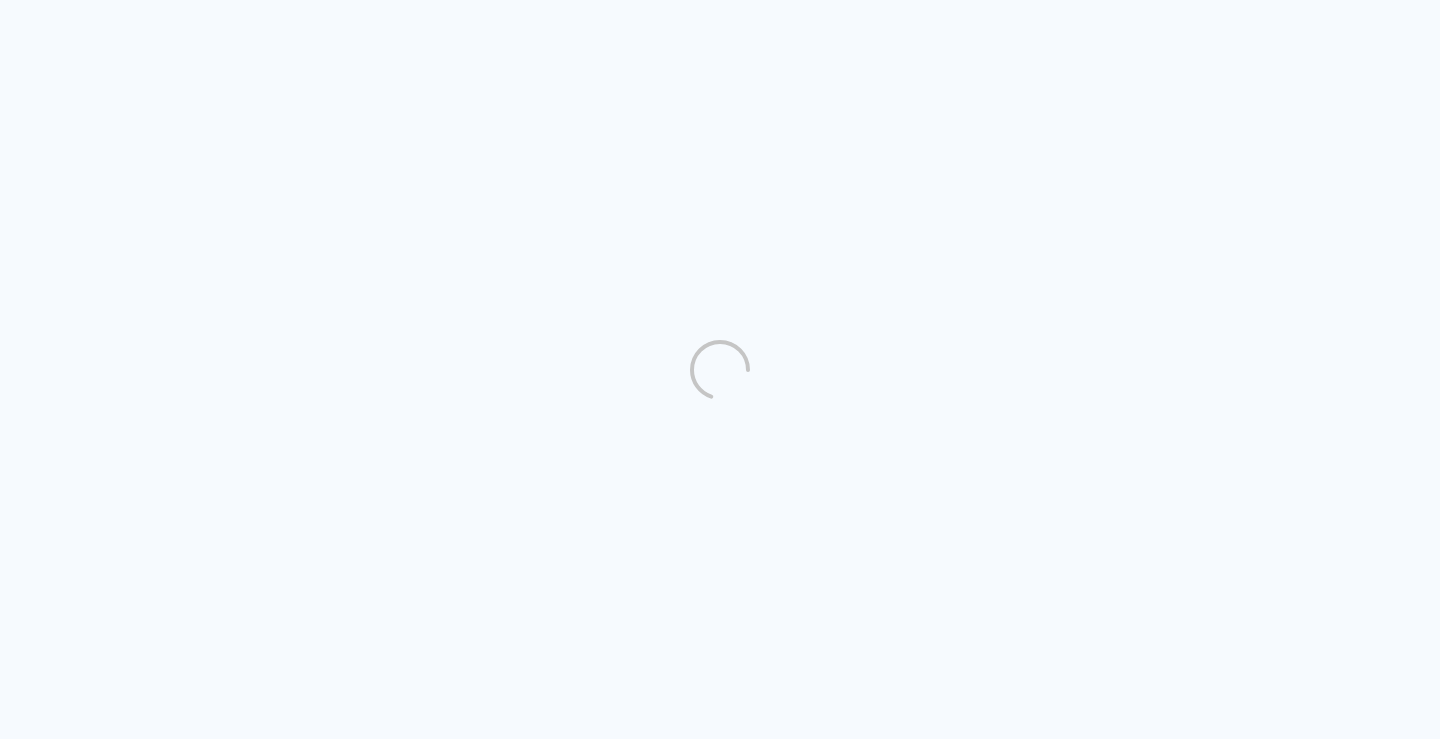 scroll, scrollTop: 0, scrollLeft: 0, axis: both 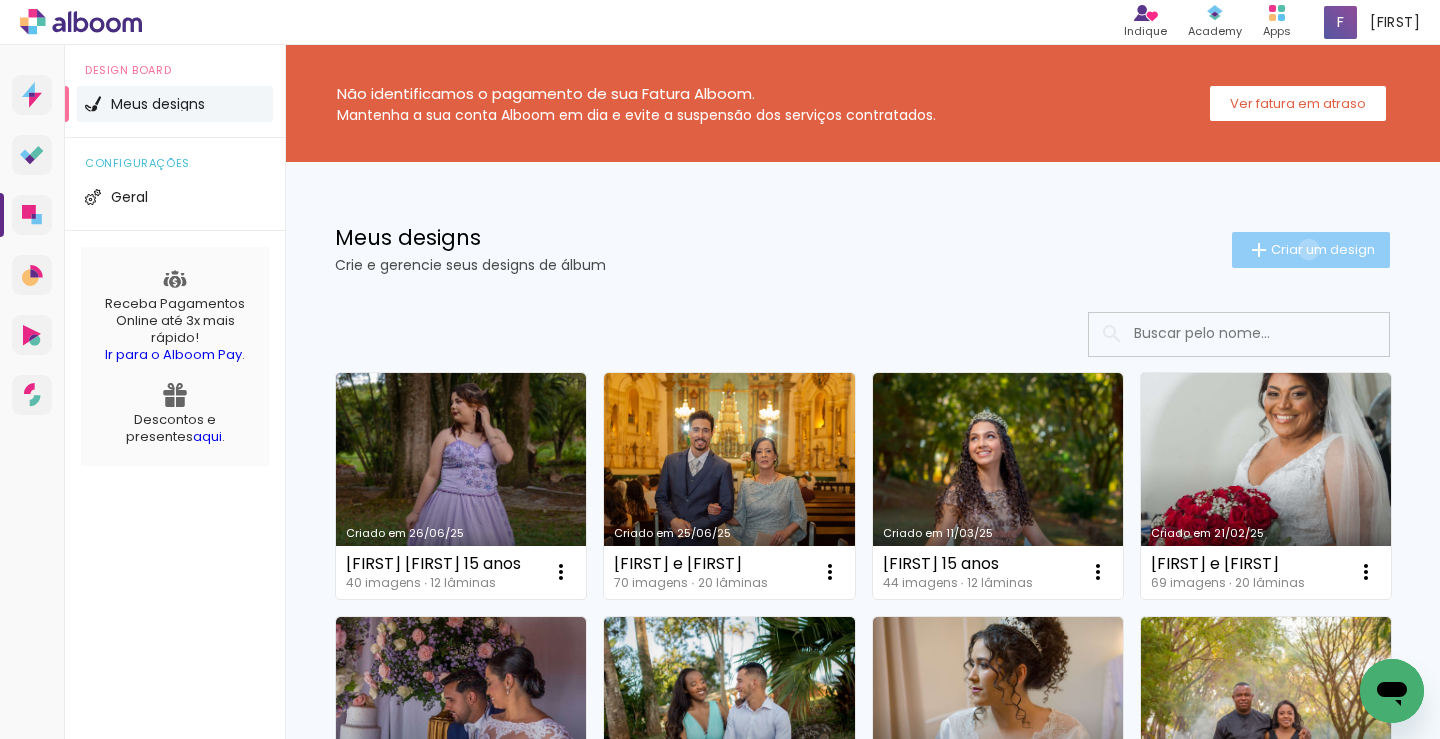 click on "Criar um design" 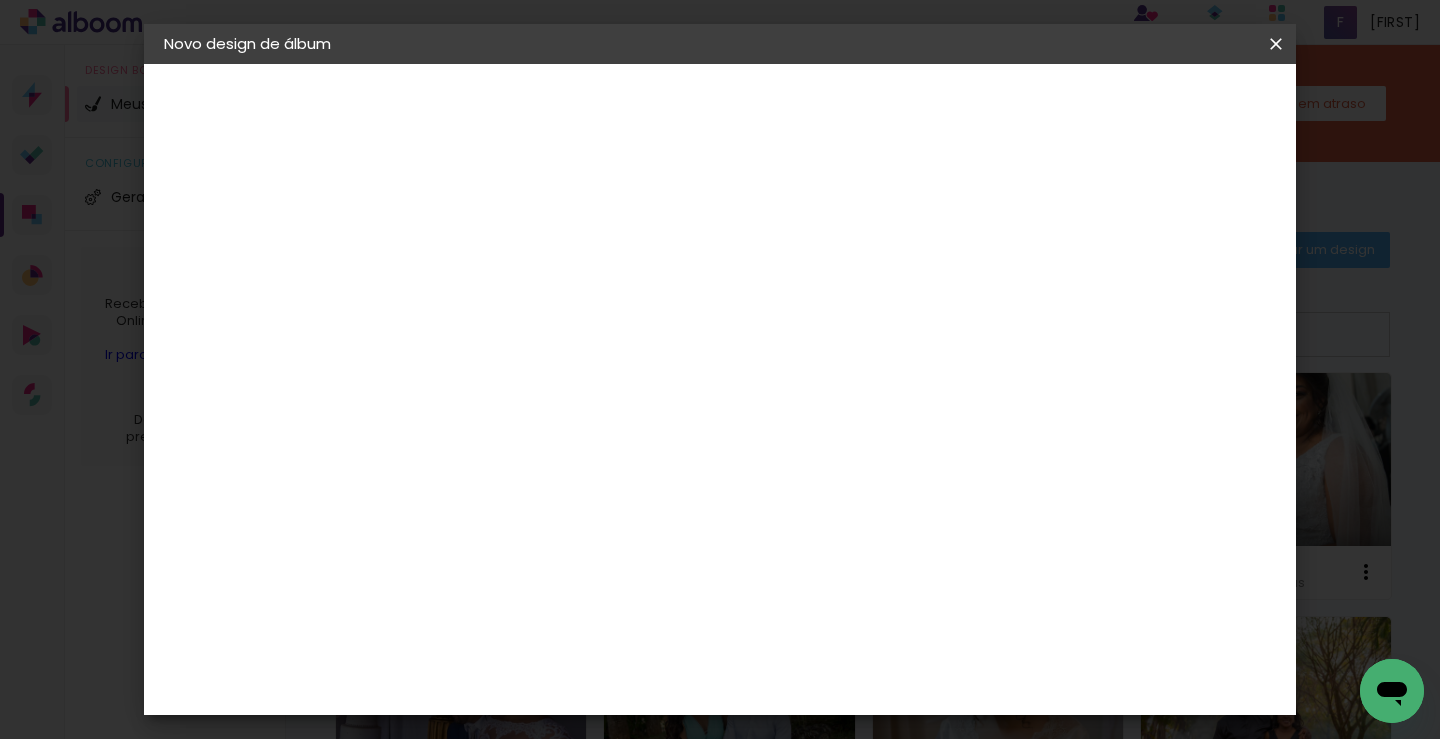click at bounding box center (491, 268) 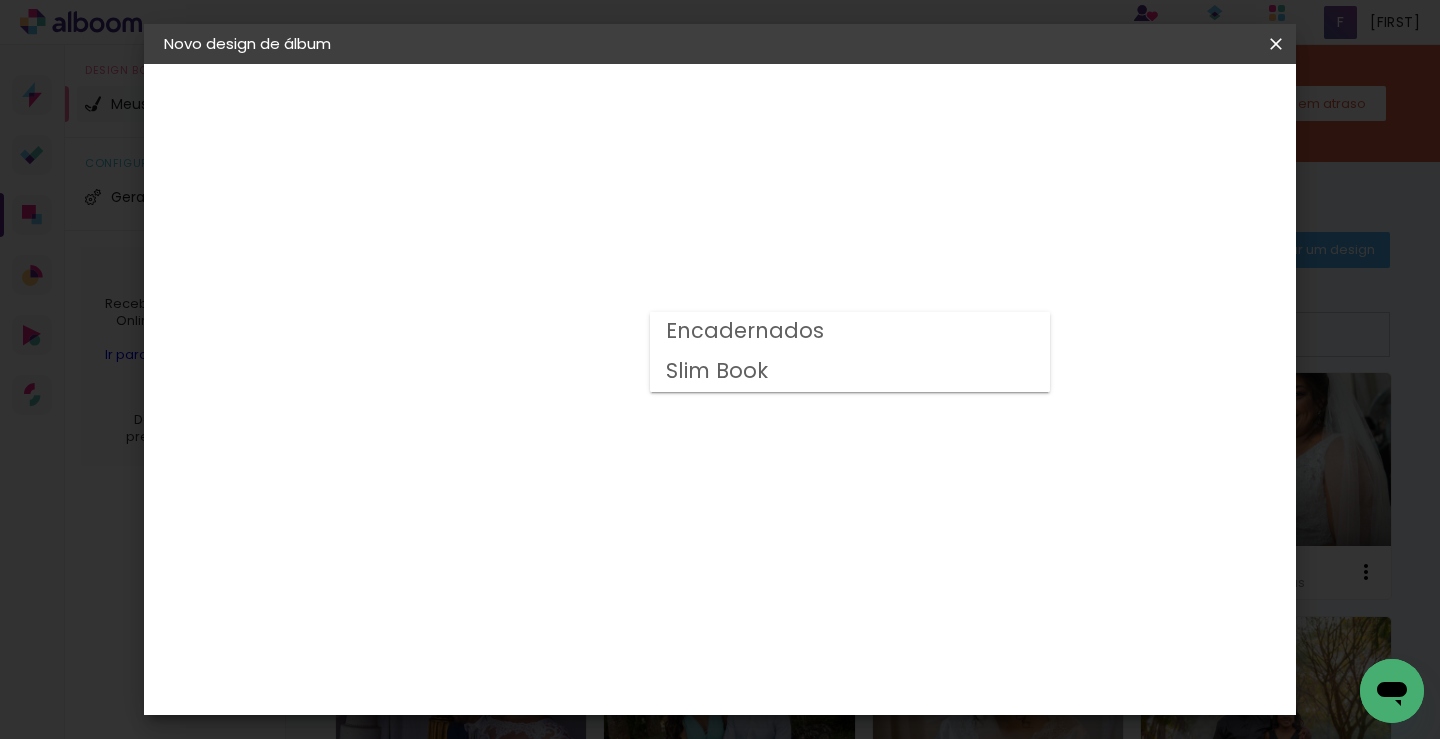 click on "Encadernados" at bounding box center (0, 0) 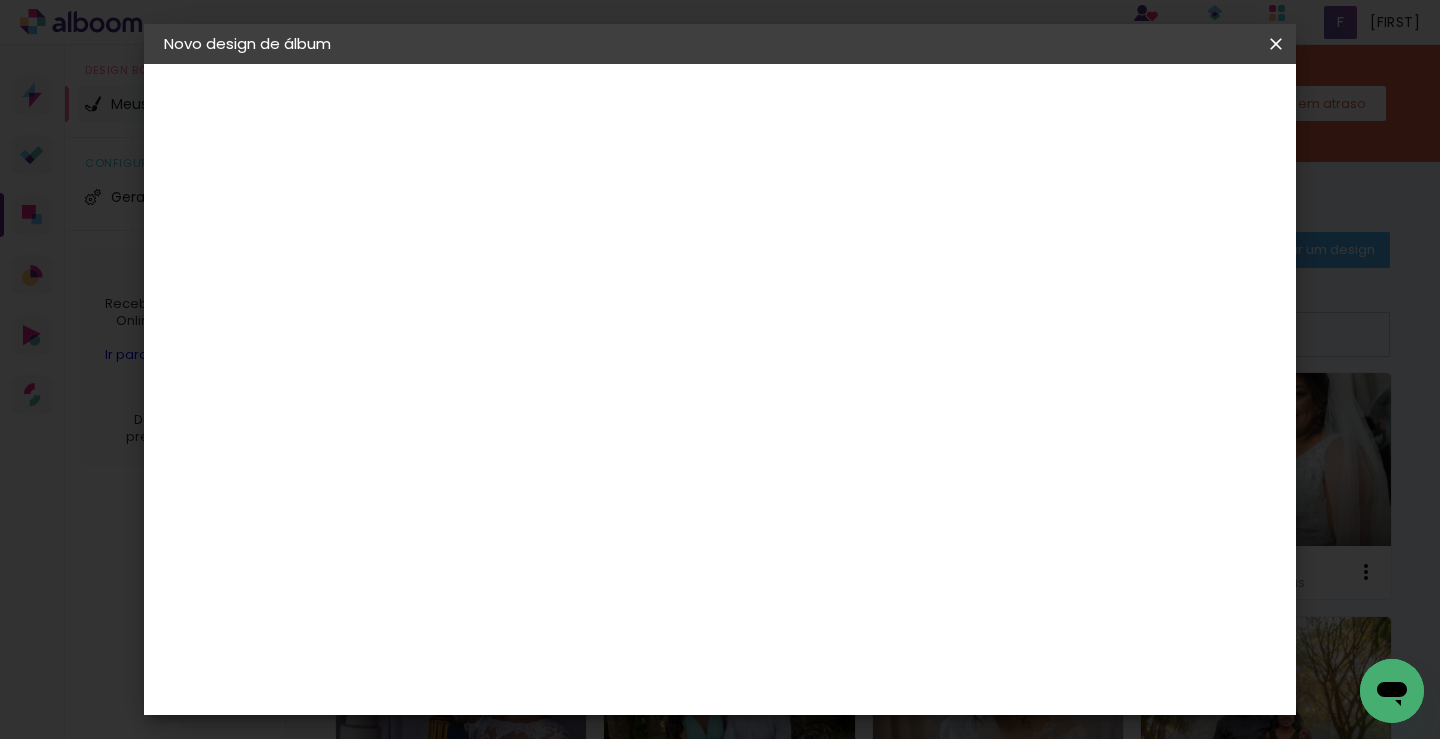 scroll, scrollTop: 700, scrollLeft: 0, axis: vertical 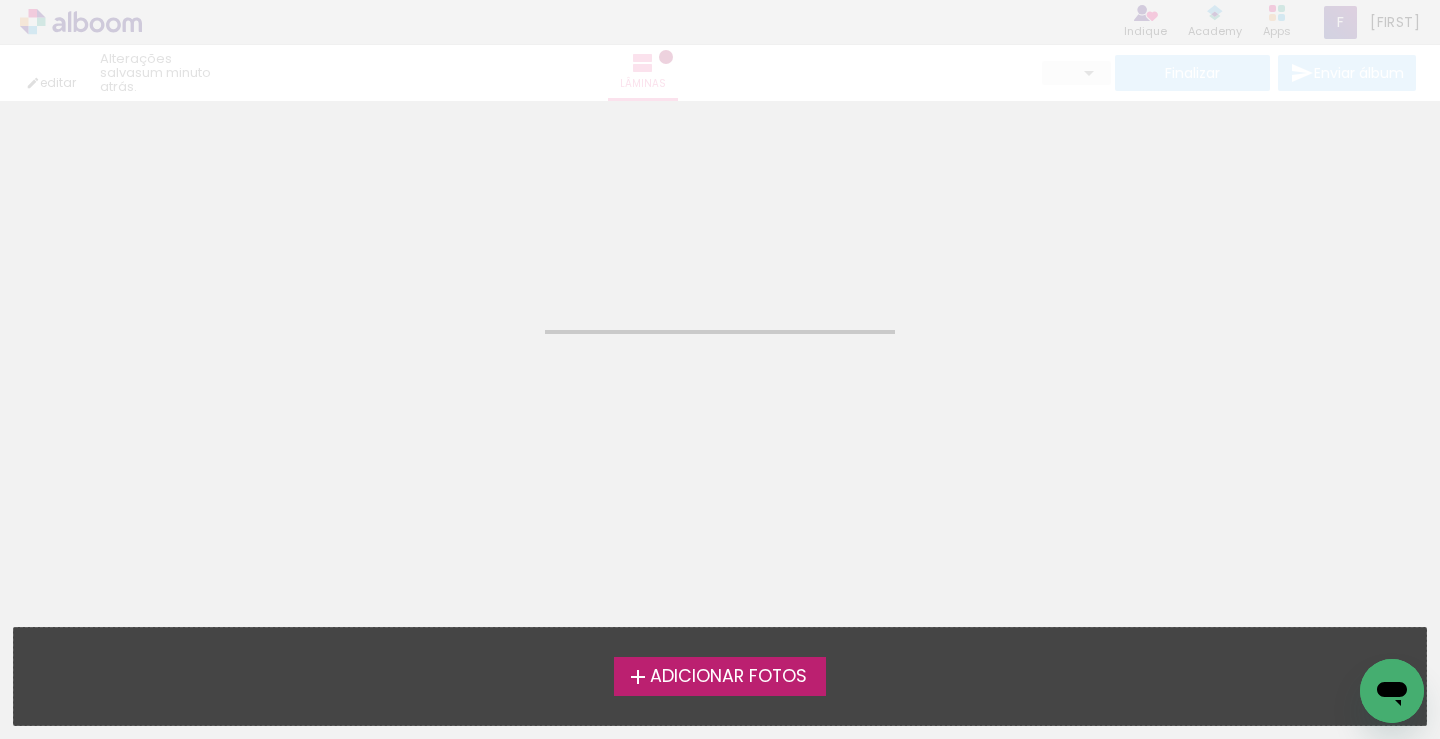 click on "Adicionar Fotos" at bounding box center (728, 677) 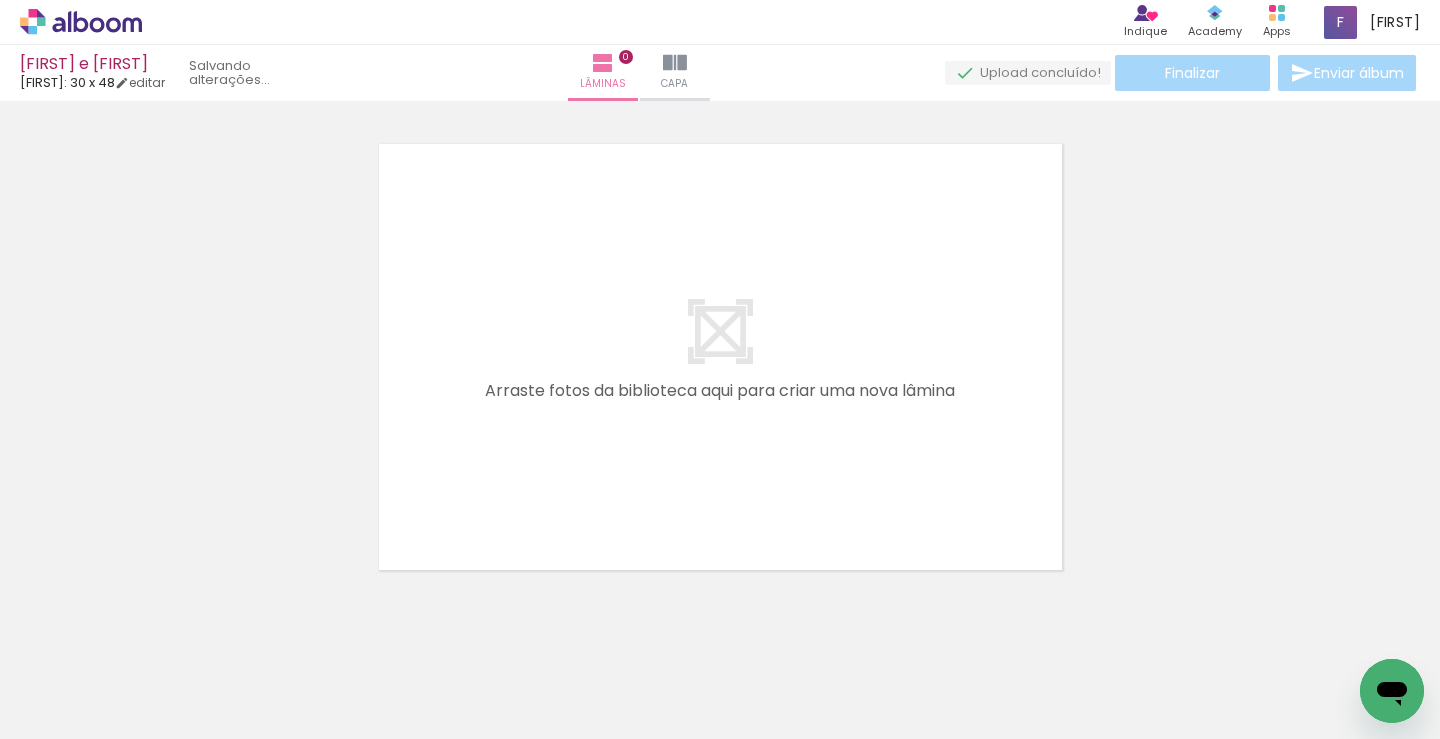 scroll, scrollTop: 26, scrollLeft: 0, axis: vertical 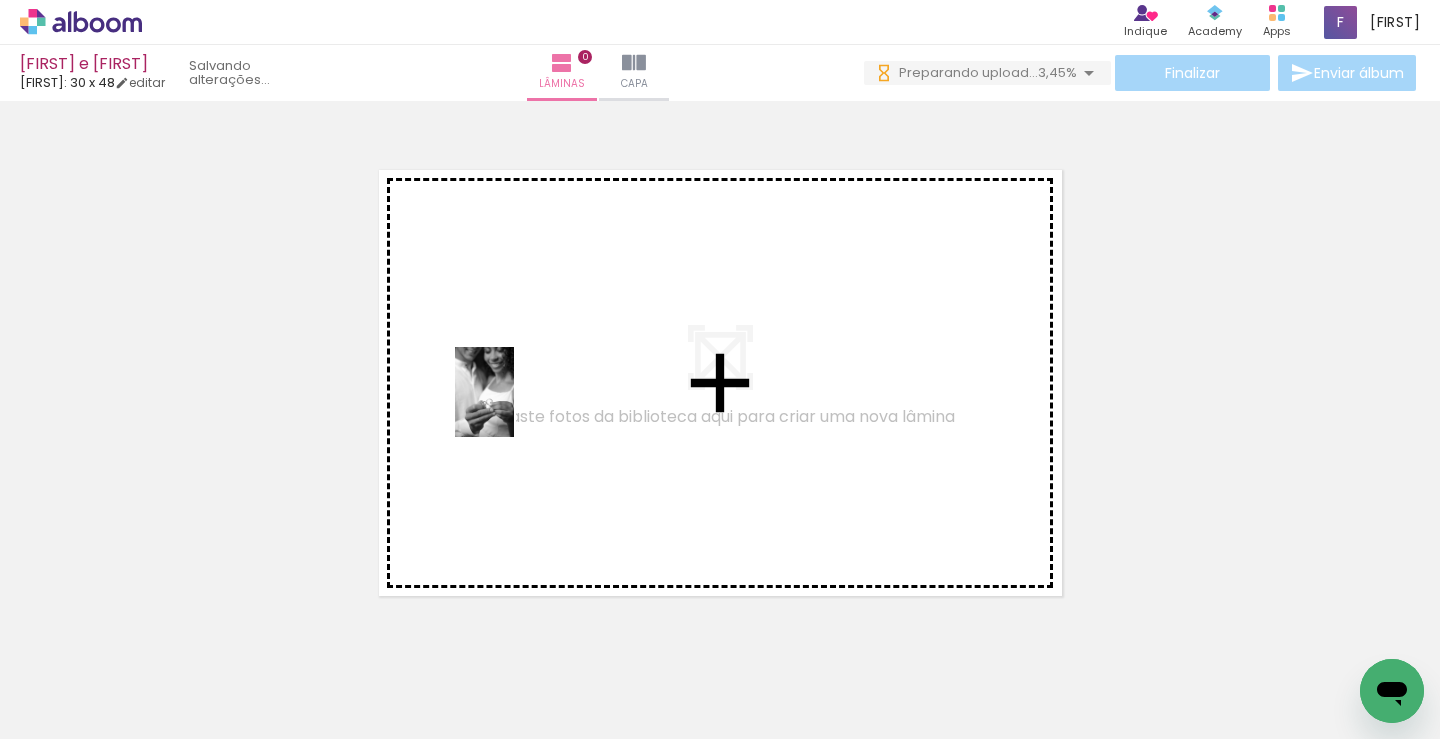 drag, startPoint x: 651, startPoint y: 663, endPoint x: 515, endPoint y: 407, distance: 289.88272 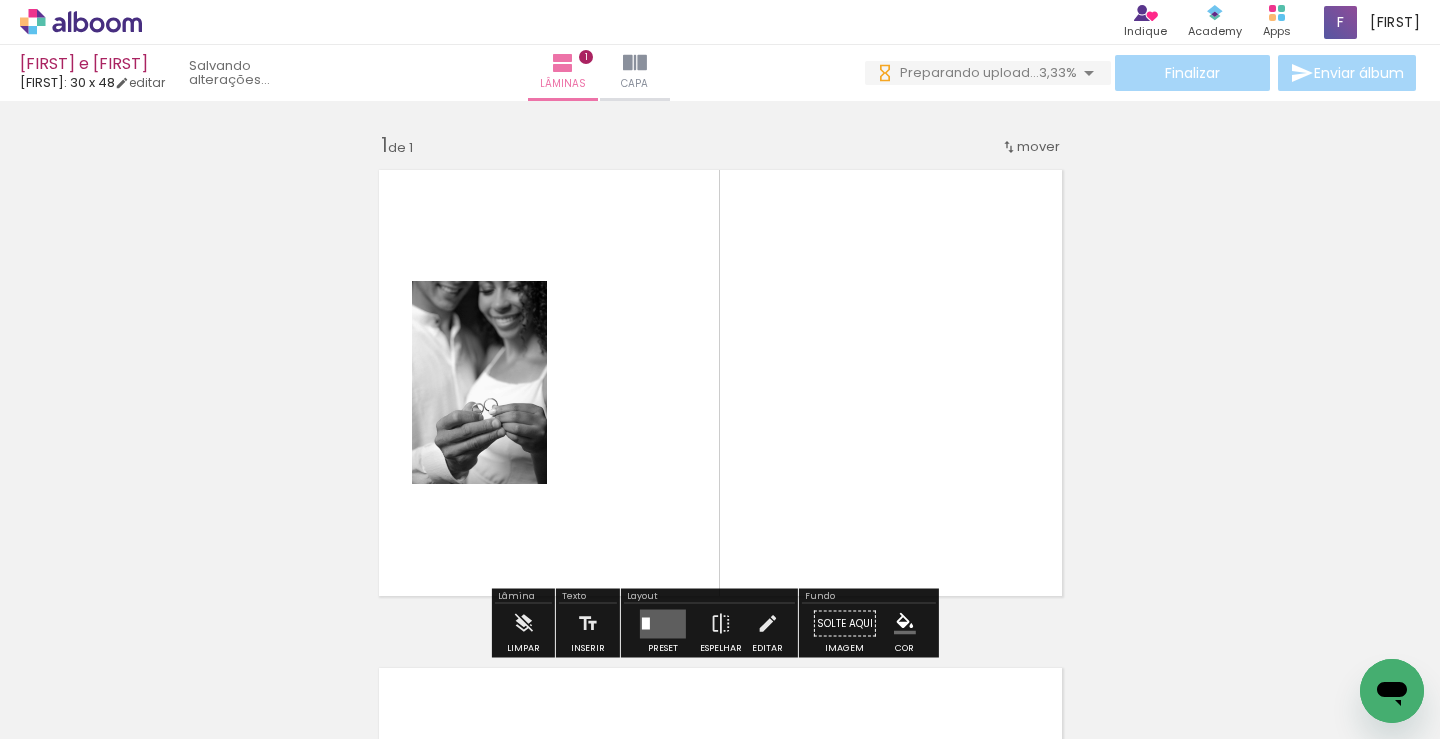 scroll, scrollTop: 26, scrollLeft: 0, axis: vertical 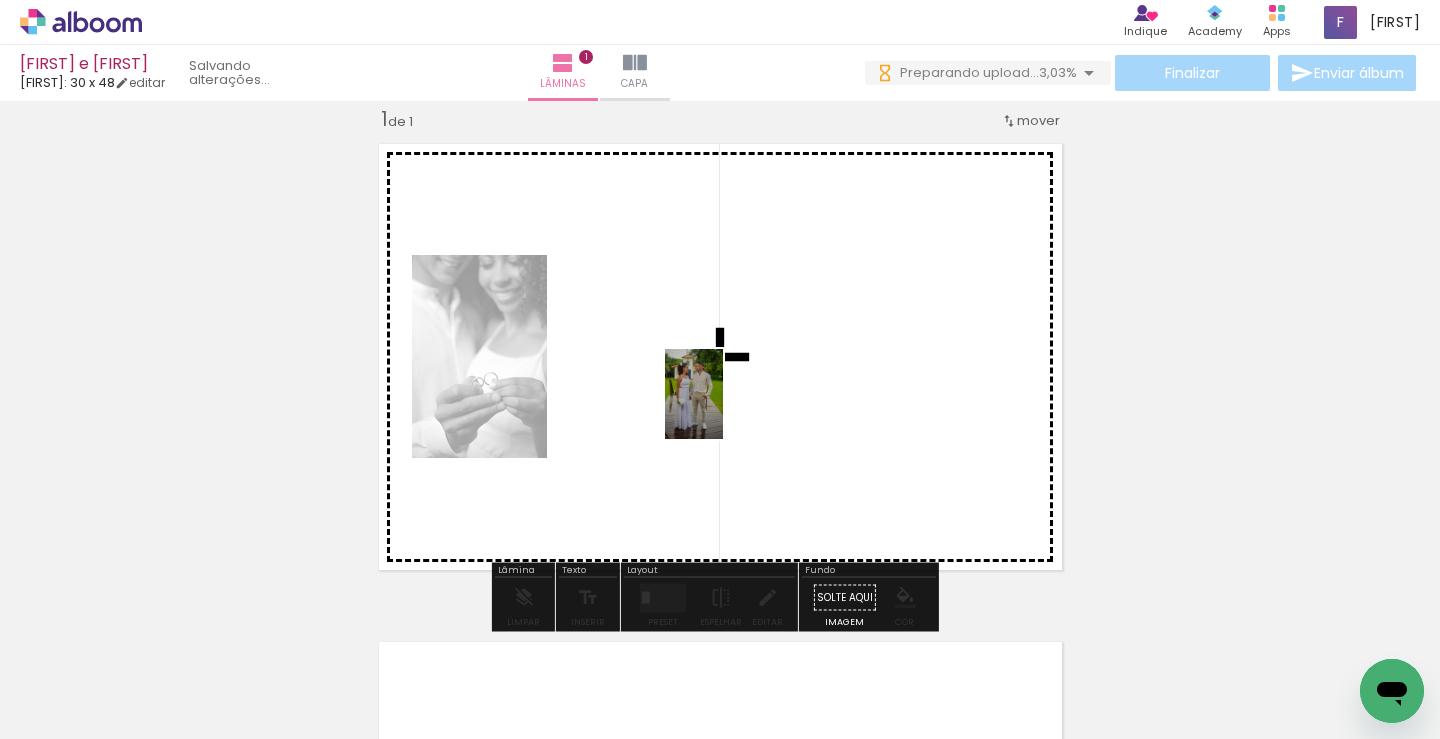 drag, startPoint x: 225, startPoint y: 686, endPoint x: 725, endPoint y: 409, distance: 571.6021 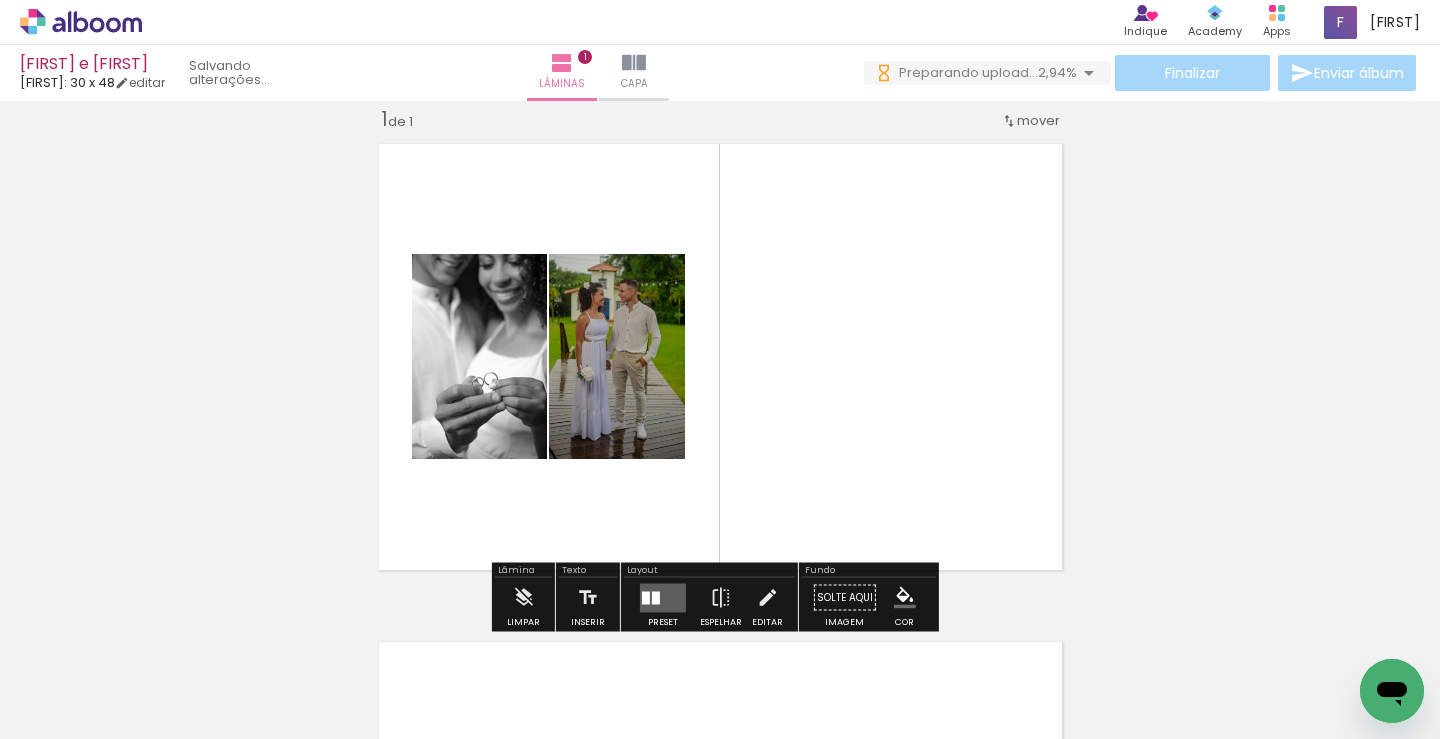 scroll, scrollTop: 0, scrollLeft: 0, axis: both 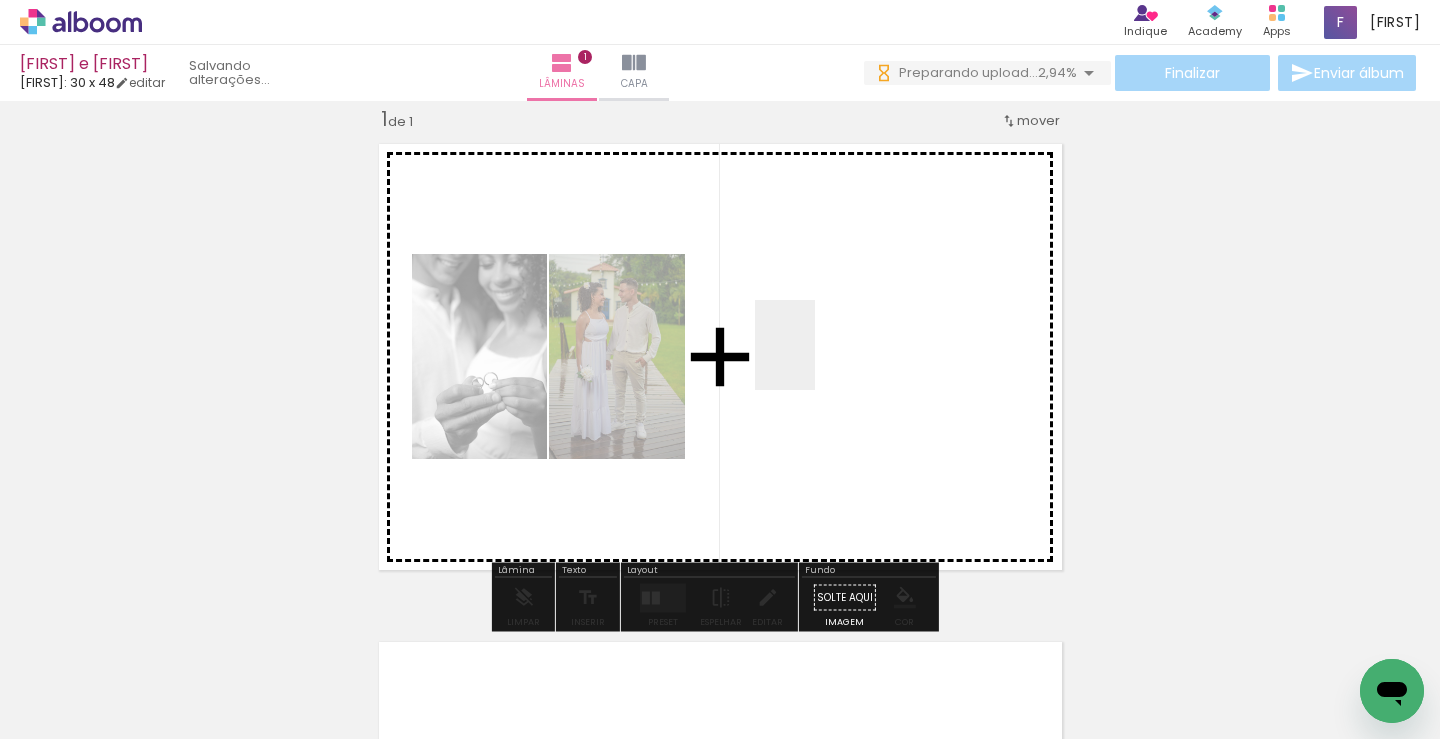 drag, startPoint x: 310, startPoint y: 686, endPoint x: 815, endPoint y: 360, distance: 601.0832 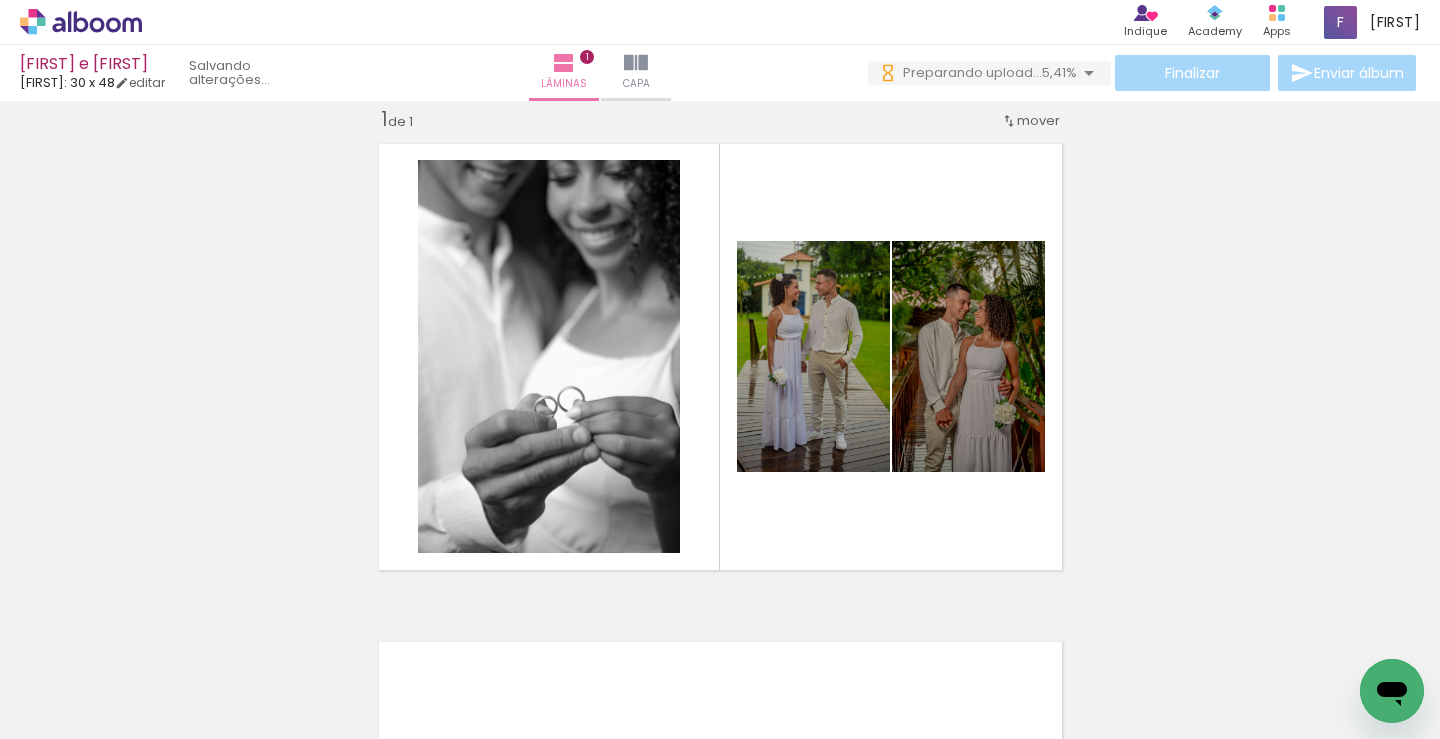 scroll, scrollTop: 0, scrollLeft: 0, axis: both 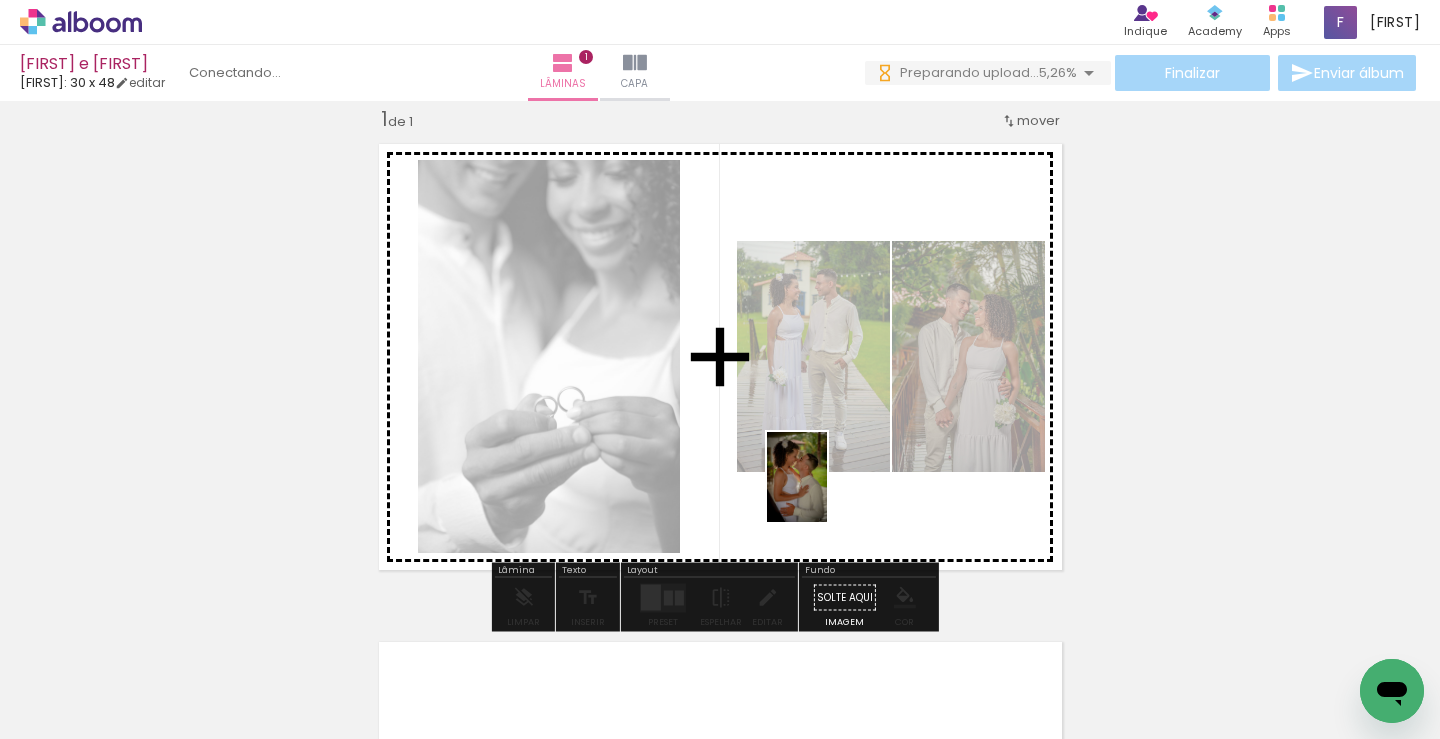 drag, startPoint x: 451, startPoint y: 681, endPoint x: 827, endPoint y: 492, distance: 420.82895 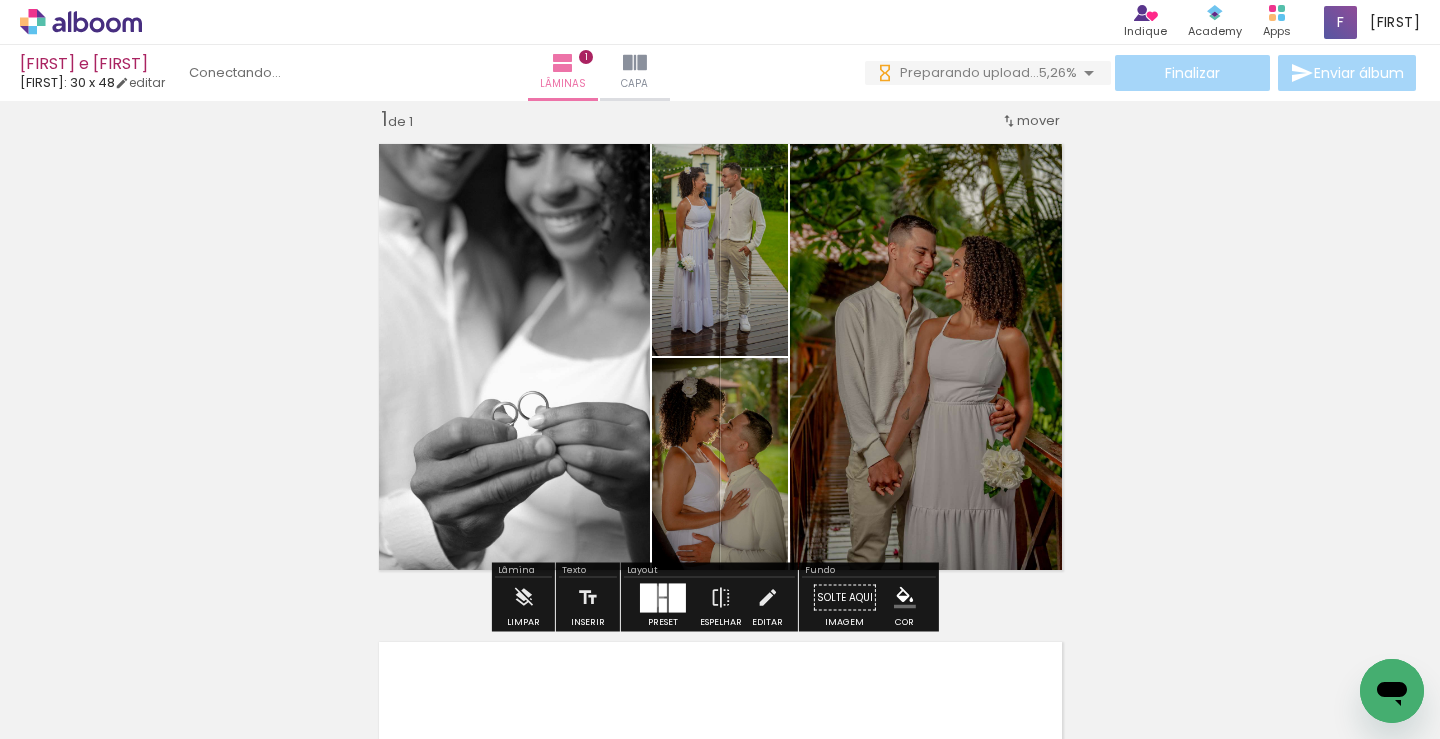 click at bounding box center (648, 597) 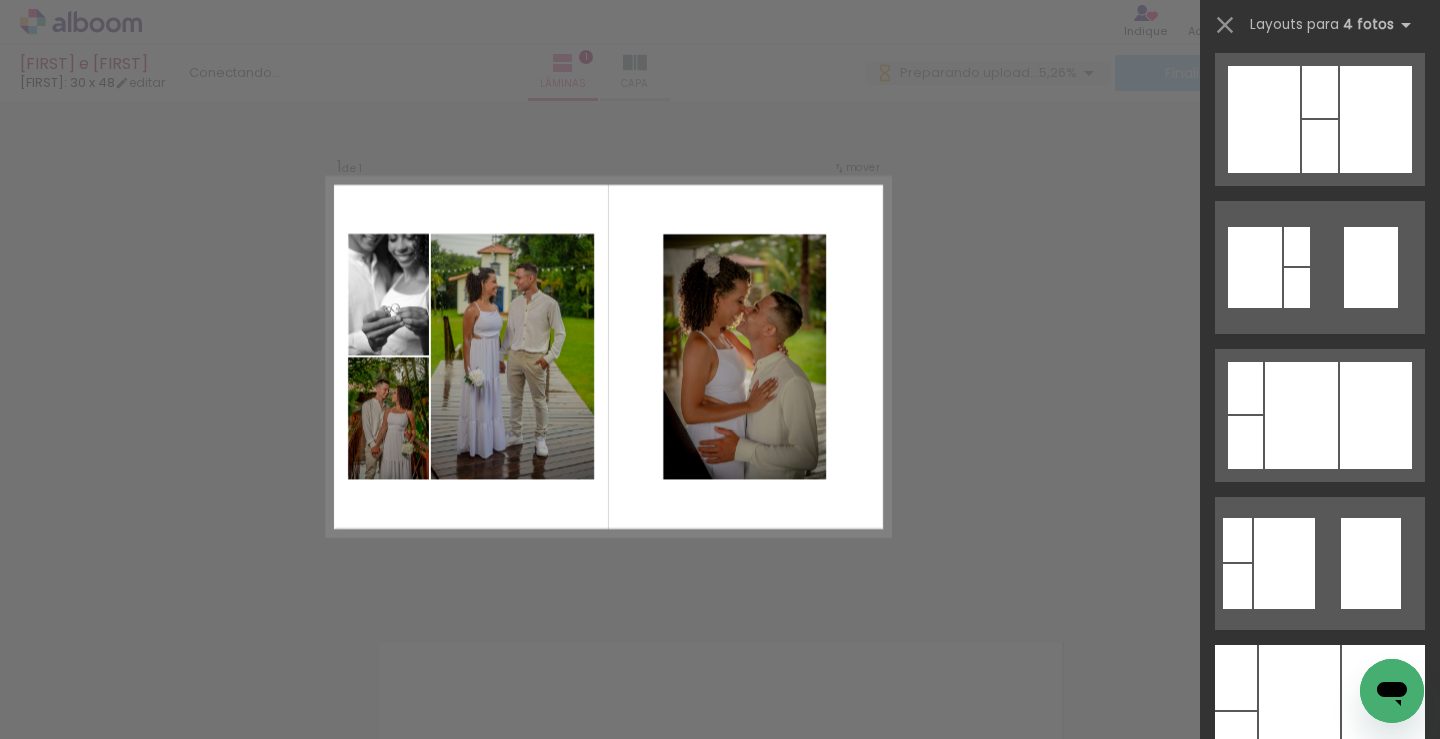 scroll, scrollTop: 800, scrollLeft: 0, axis: vertical 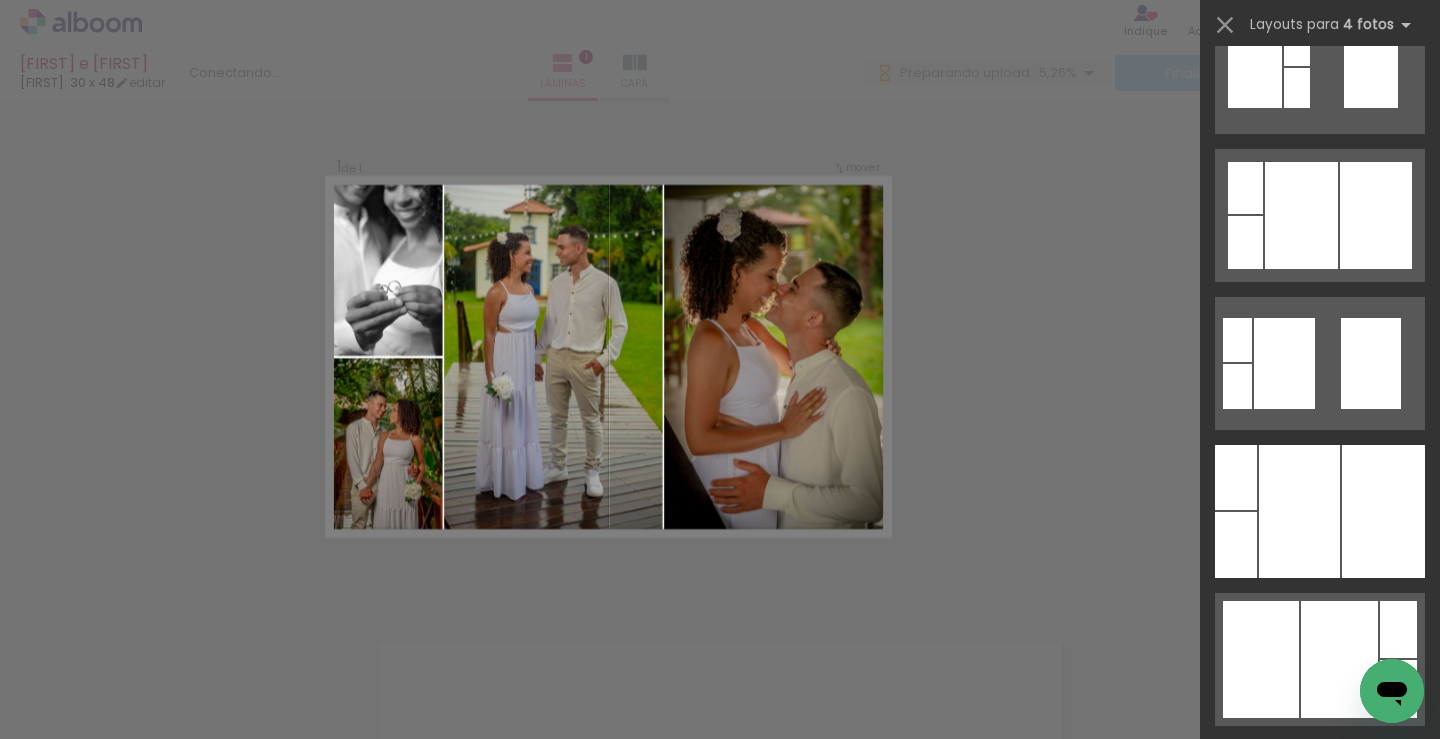 click at bounding box center [1299, 511] 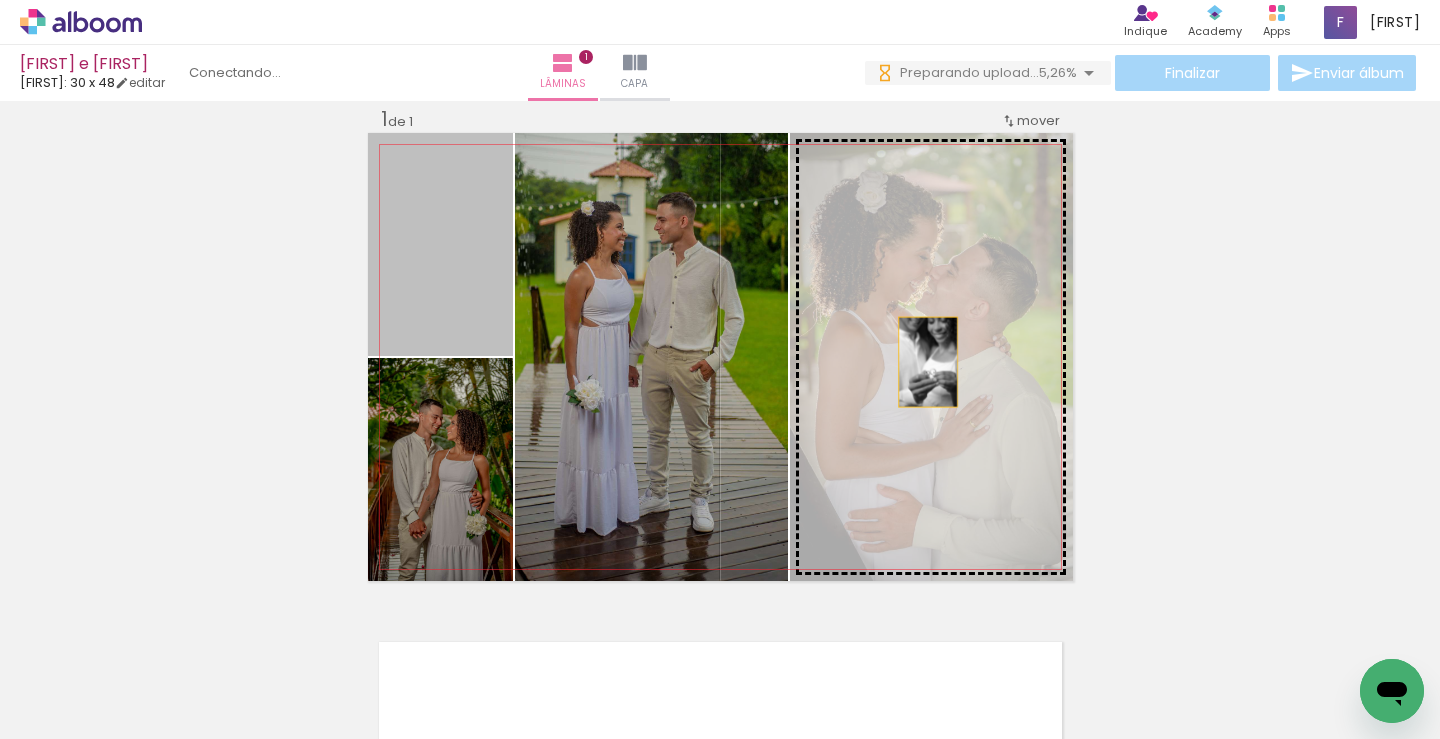 drag, startPoint x: 491, startPoint y: 242, endPoint x: 920, endPoint y: 362, distance: 445.46716 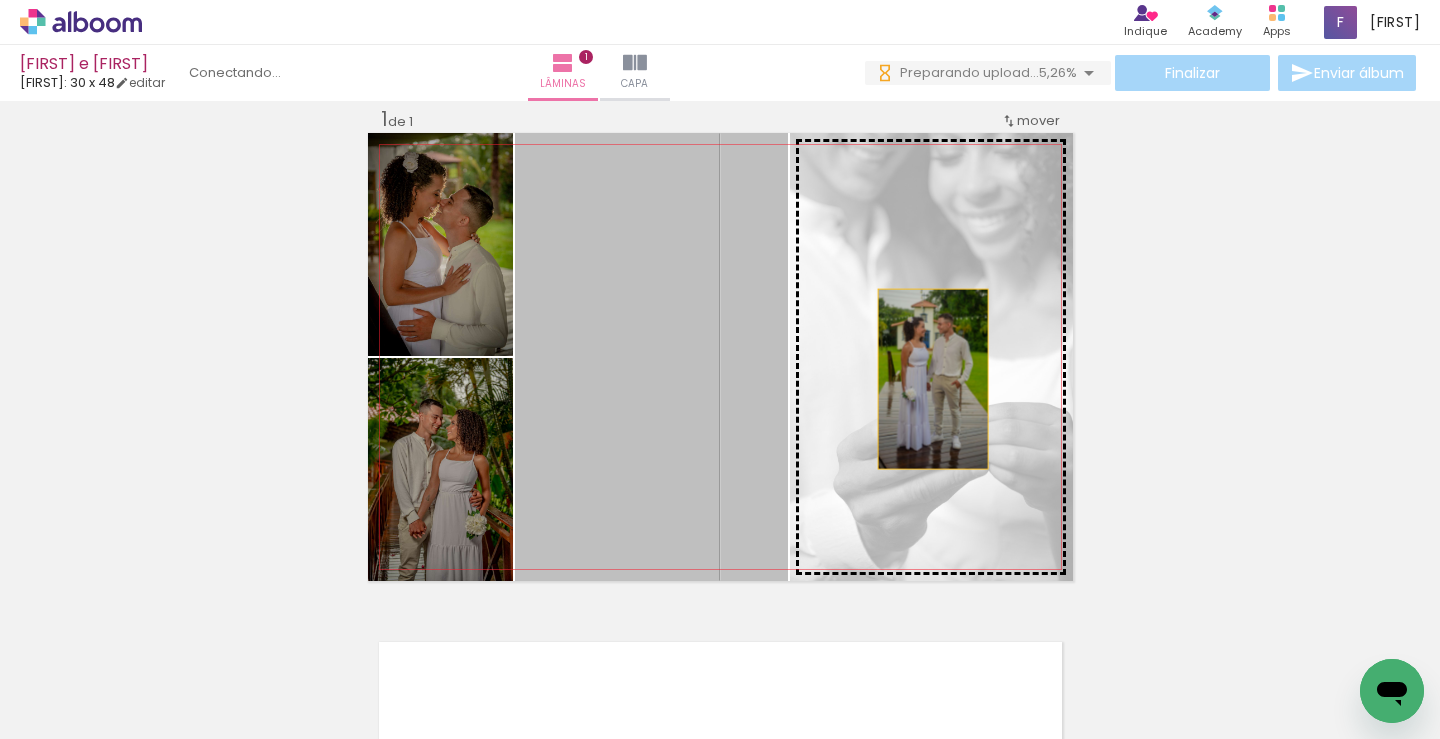 drag, startPoint x: 696, startPoint y: 342, endPoint x: 940, endPoint y: 383, distance: 247.4207 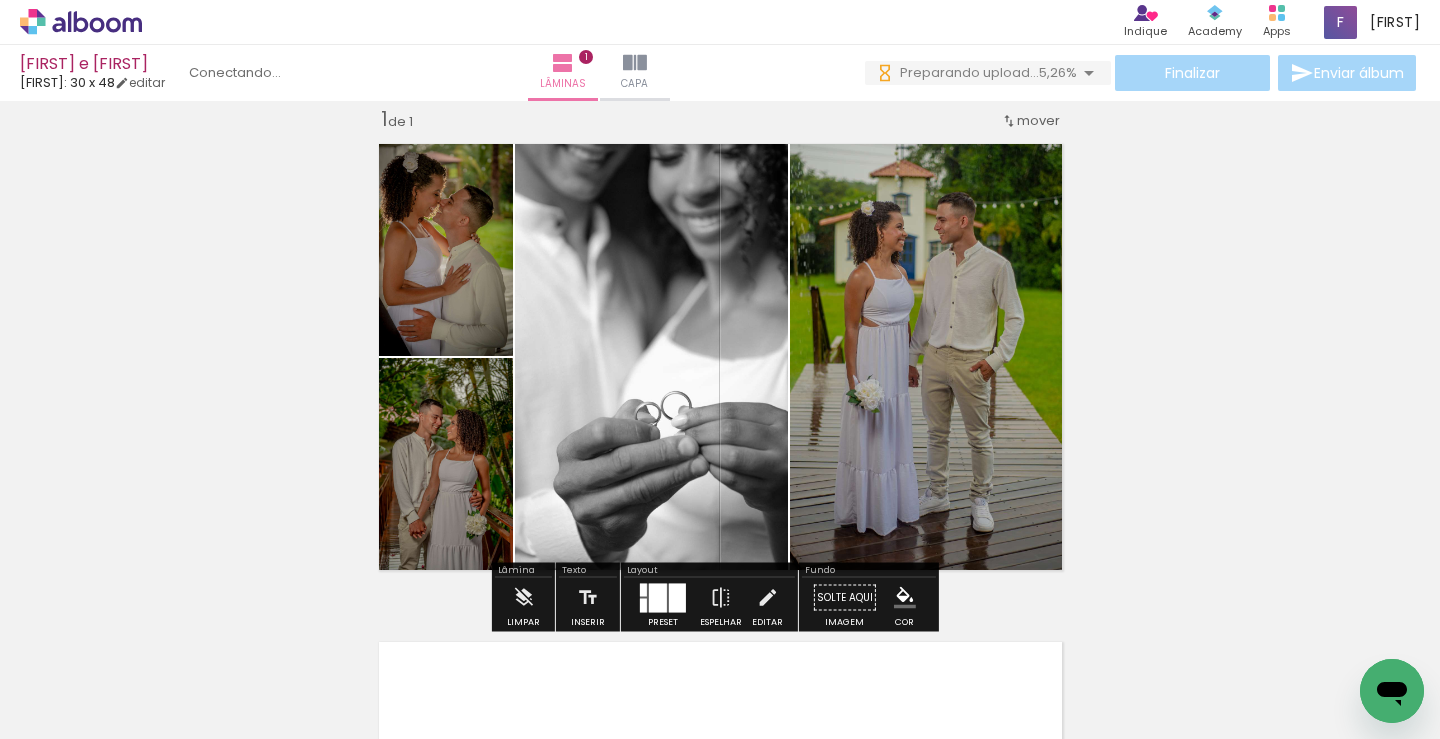 click at bounding box center [677, 597] 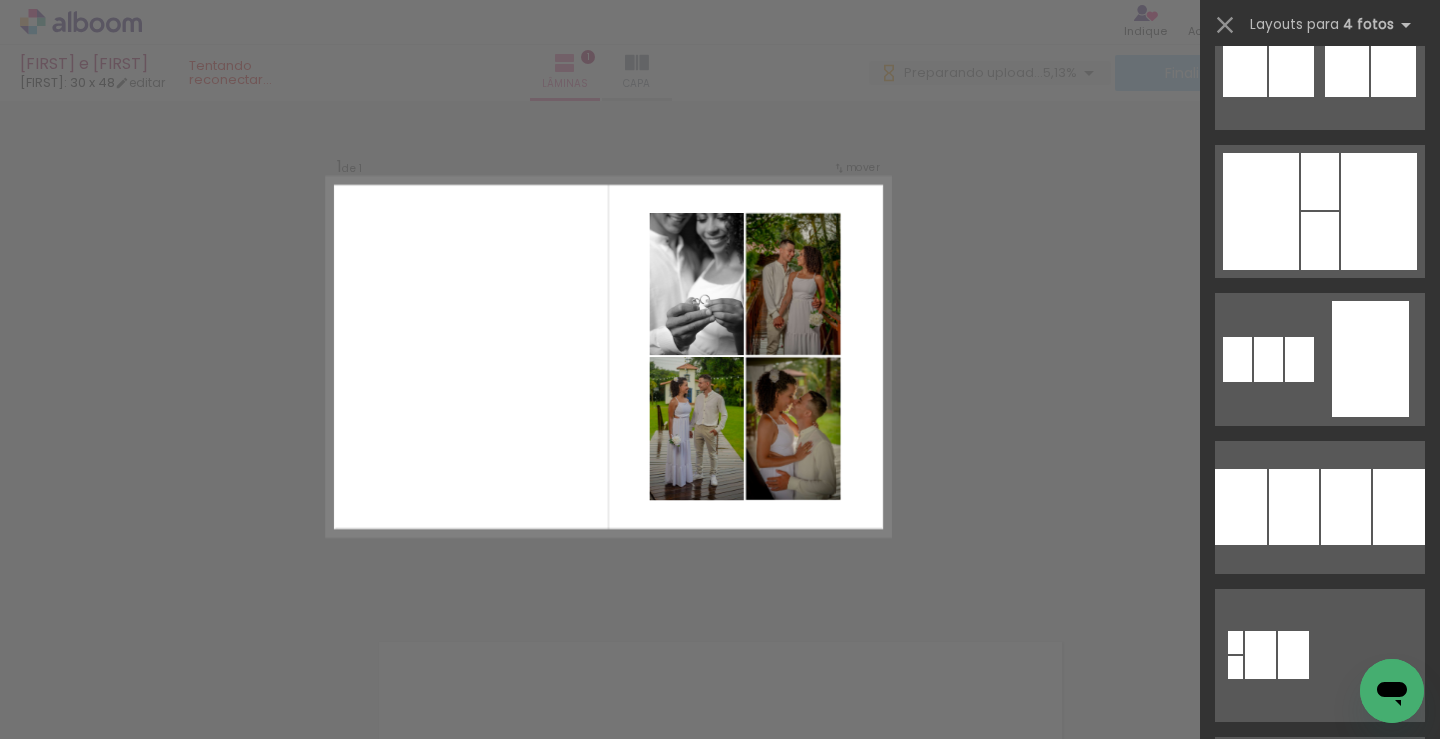 scroll, scrollTop: 2684, scrollLeft: 0, axis: vertical 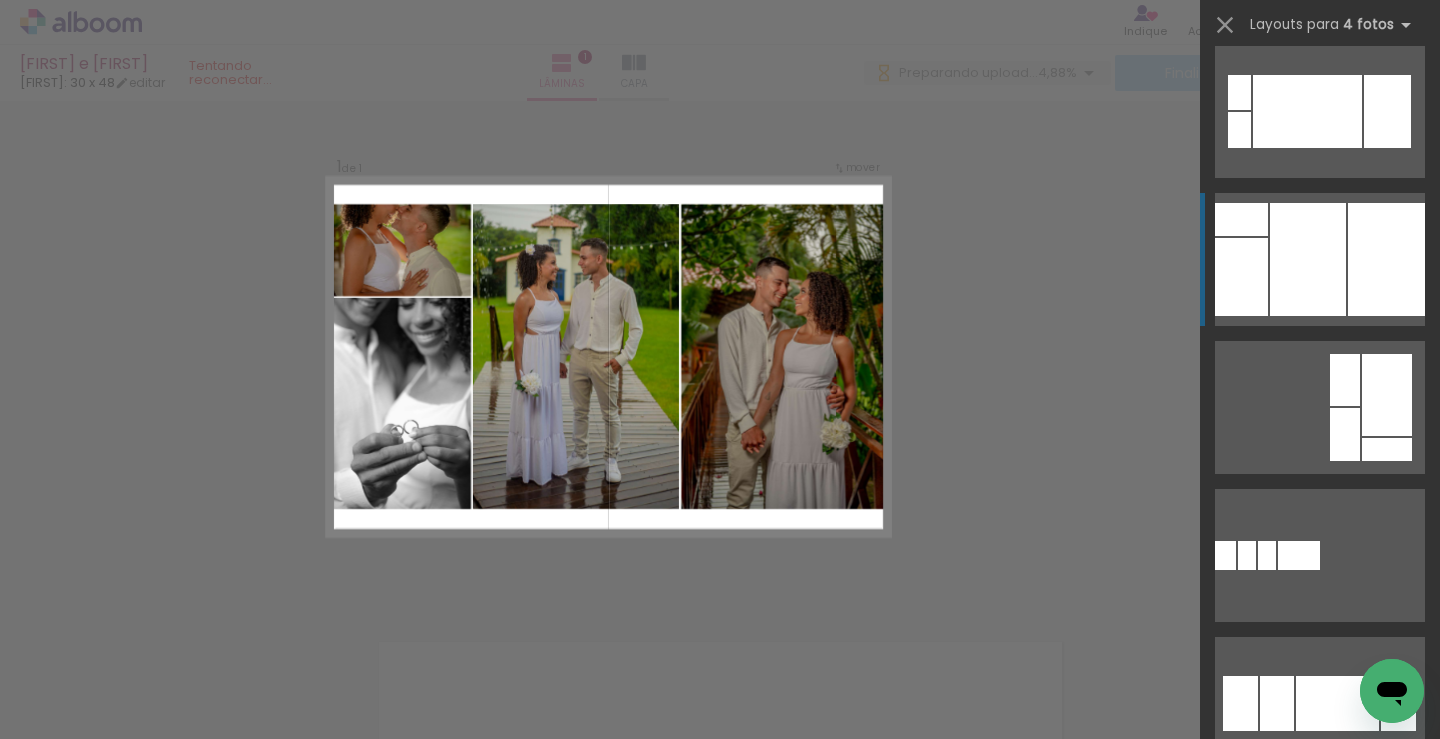 click at bounding box center [1356, -185] 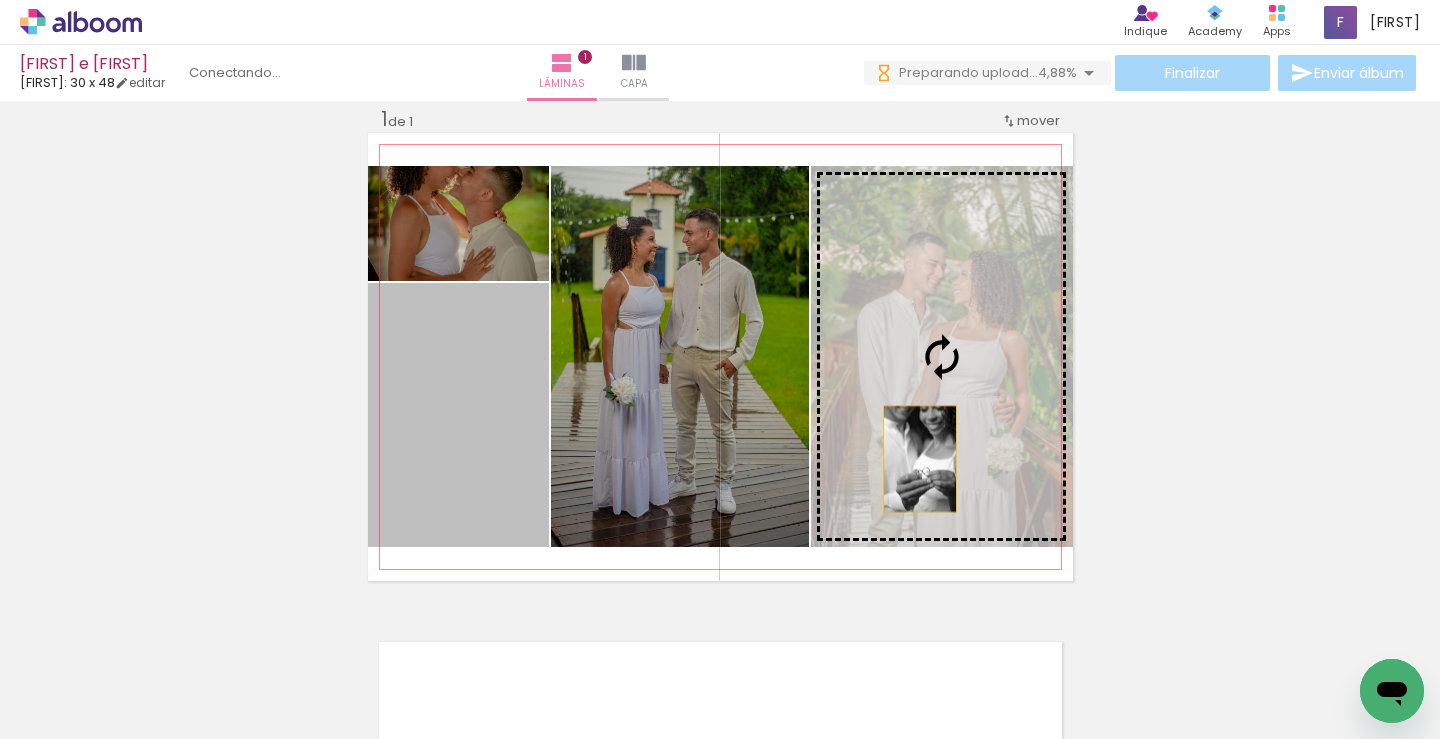 drag, startPoint x: 467, startPoint y: 413, endPoint x: 912, endPoint y: 459, distance: 447.37122 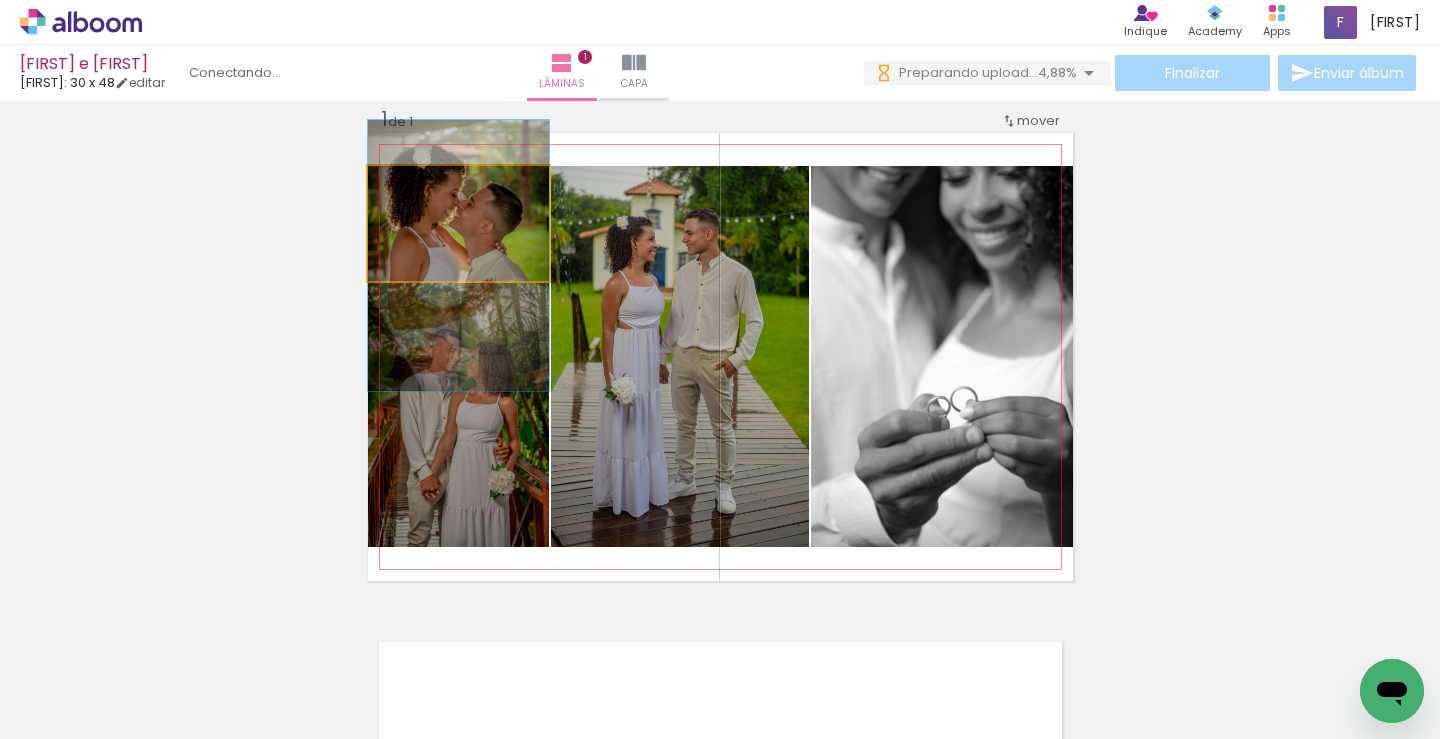 scroll, scrollTop: 0, scrollLeft: 0, axis: both 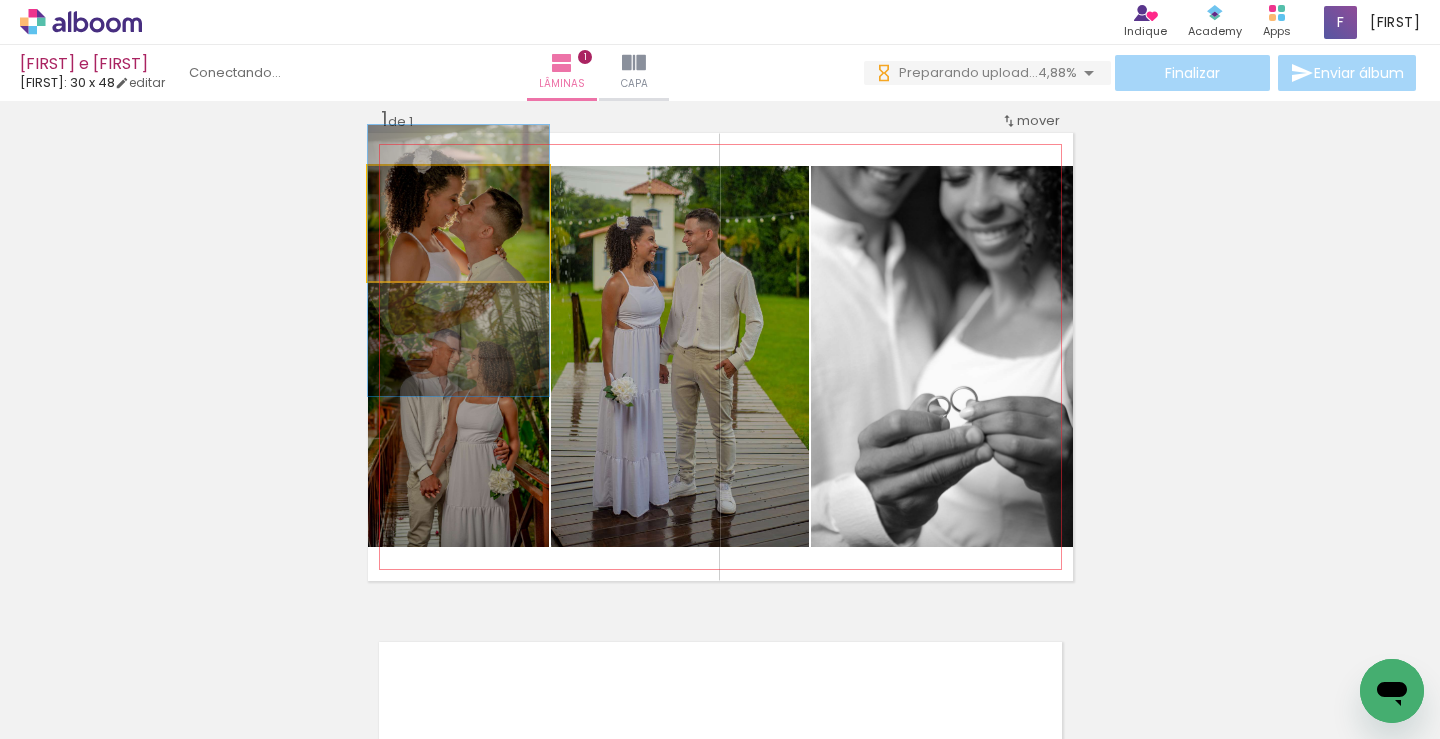 drag, startPoint x: 444, startPoint y: 235, endPoint x: 457, endPoint y: 272, distance: 39.217342 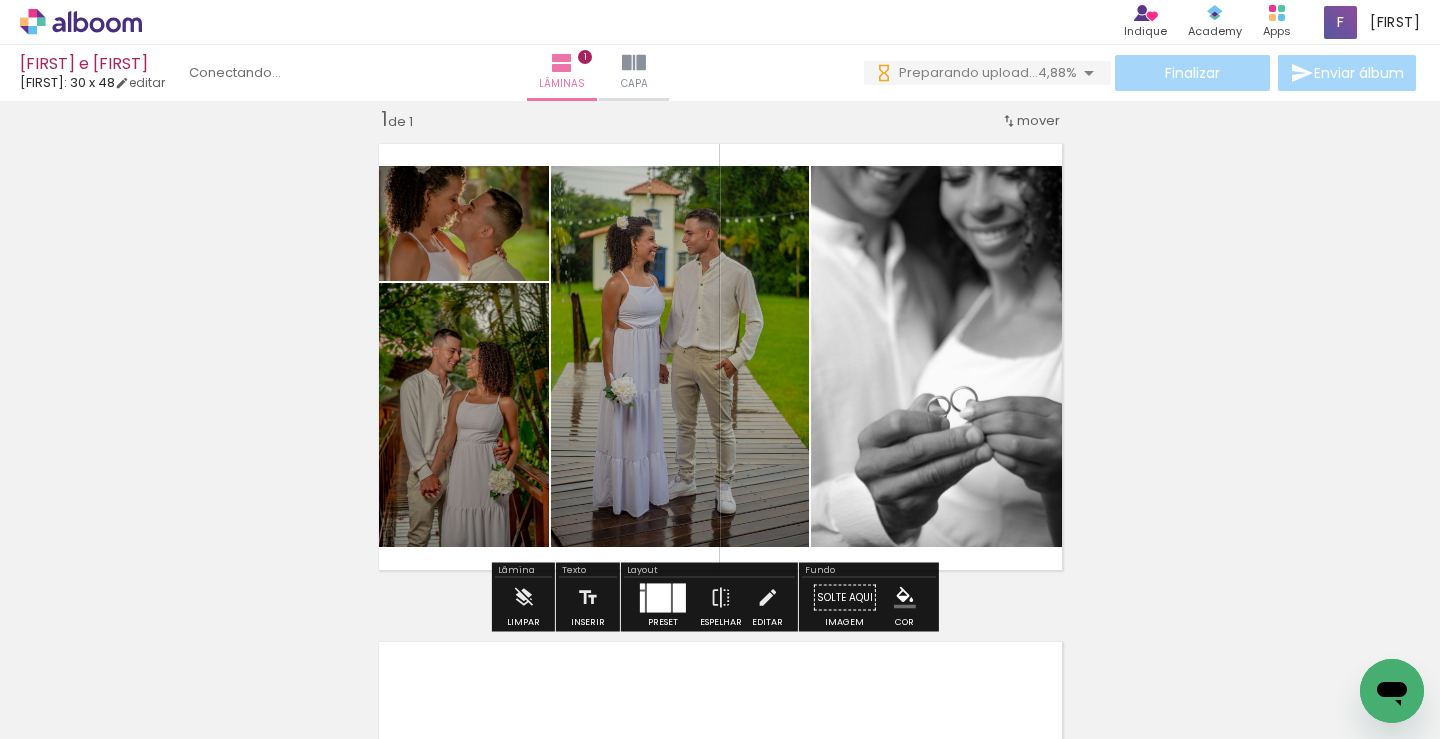 scroll, scrollTop: 0, scrollLeft: 0, axis: both 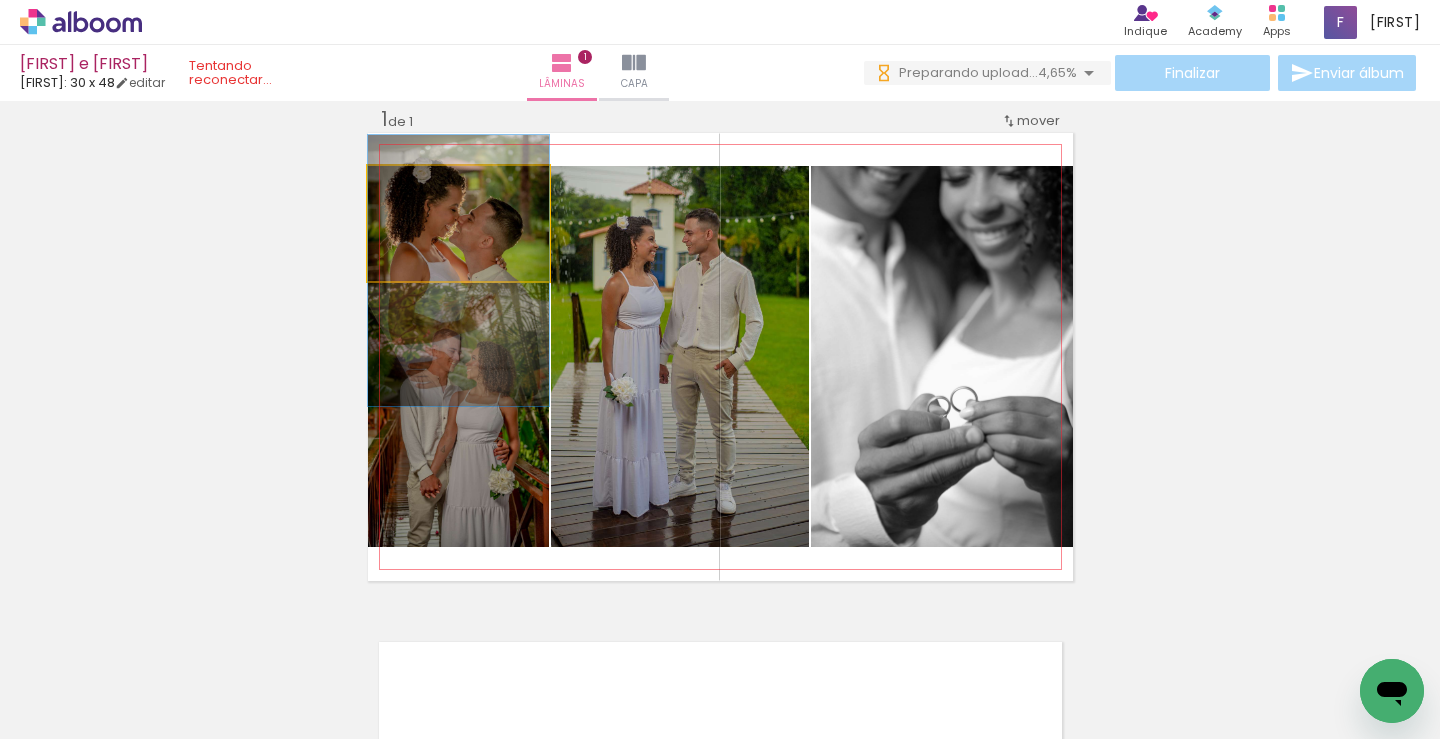 drag, startPoint x: 469, startPoint y: 225, endPoint x: 474, endPoint y: 209, distance: 16.763054 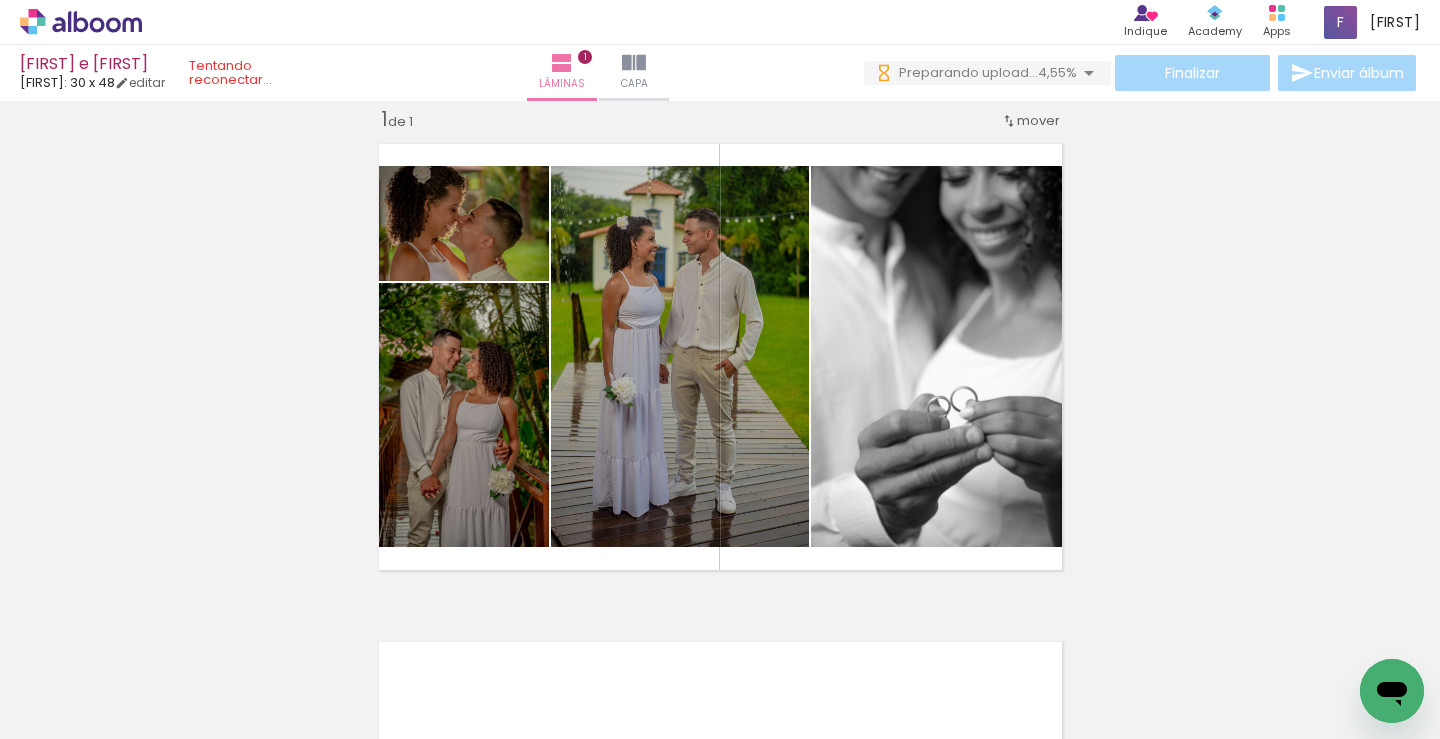 scroll, scrollTop: 0, scrollLeft: 4306, axis: horizontal 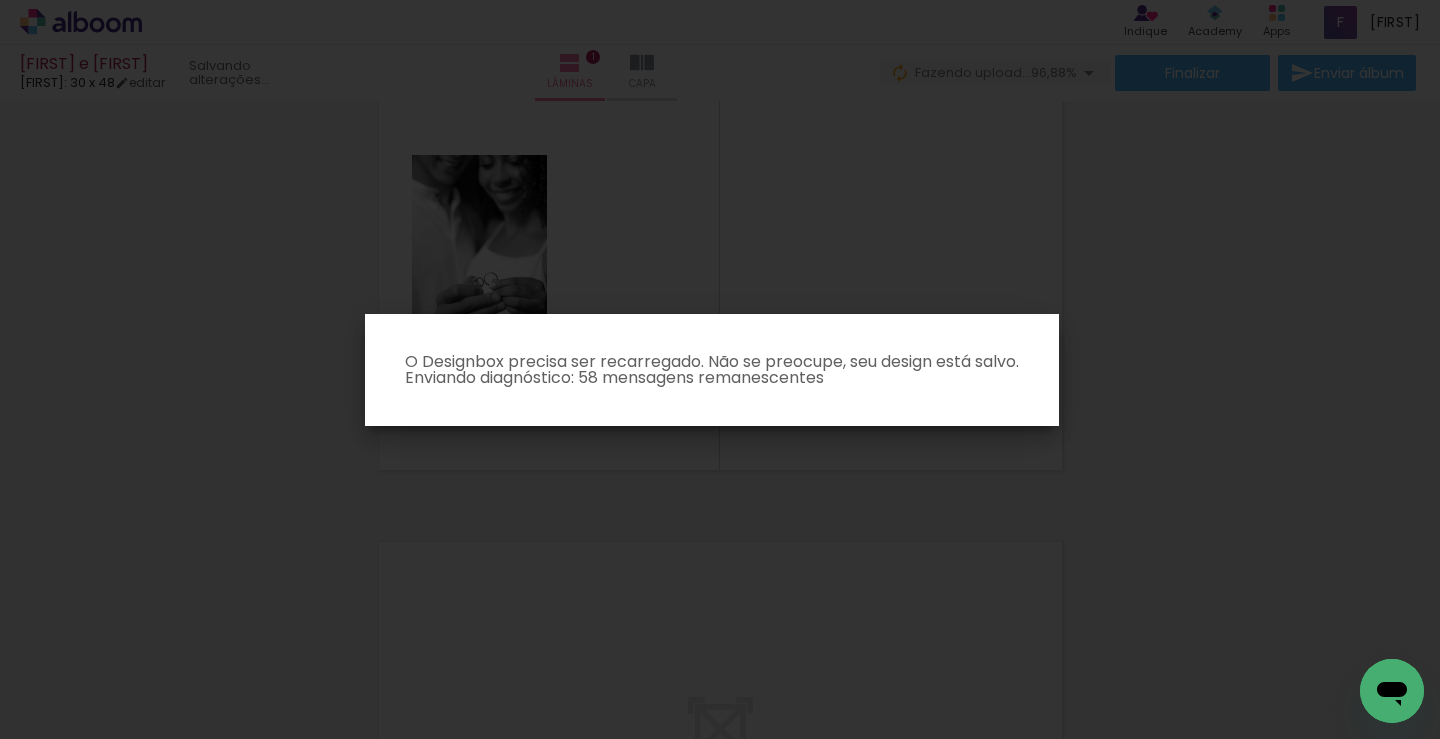 click on "O Designbox precisa ser recarregado. Não se preocupe, seu design está salvo.  Enviando diagnóstico: 58 mensagens remanescentes" at bounding box center (712, 370) 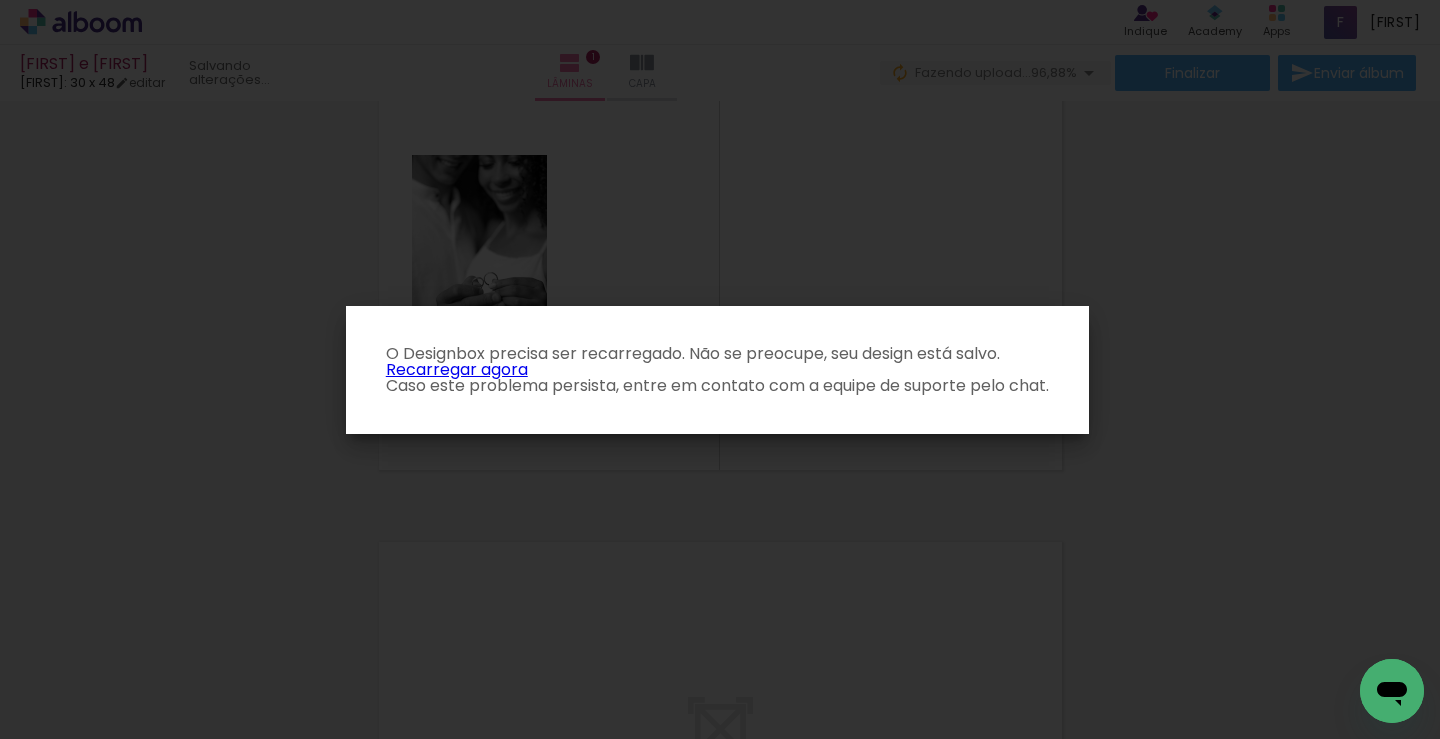 click on "Recarregar agora" at bounding box center (457, 369) 